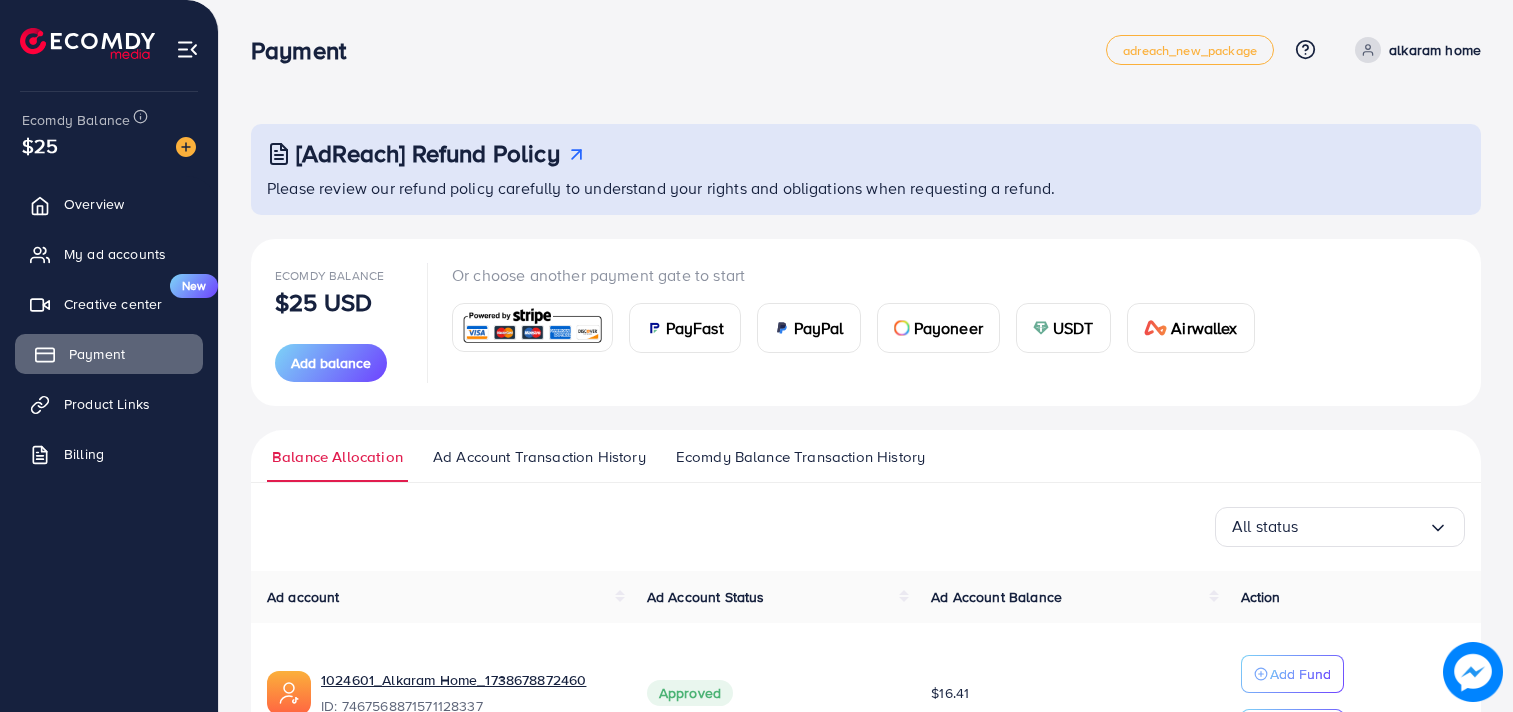 scroll, scrollTop: 136, scrollLeft: 0, axis: vertical 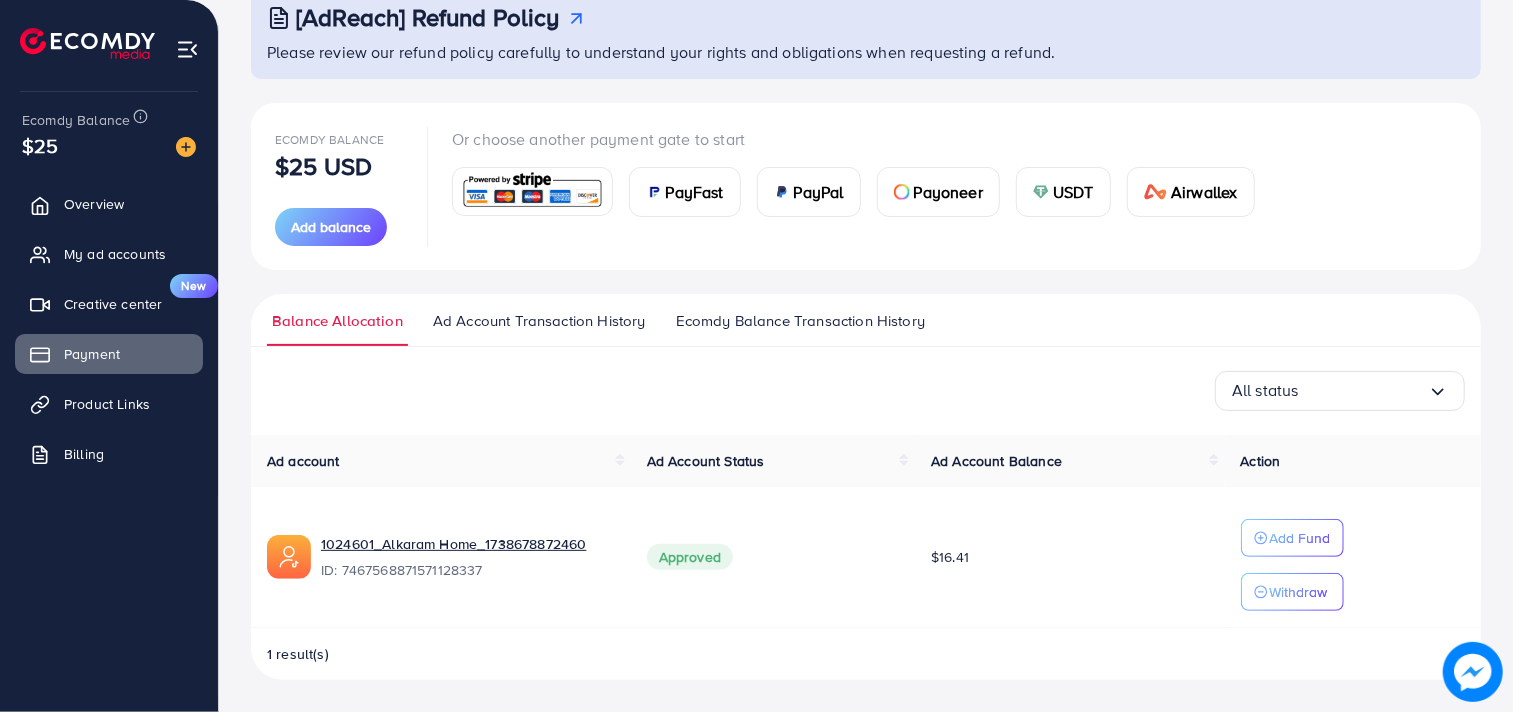 click on "Product Links" at bounding box center [107, 404] 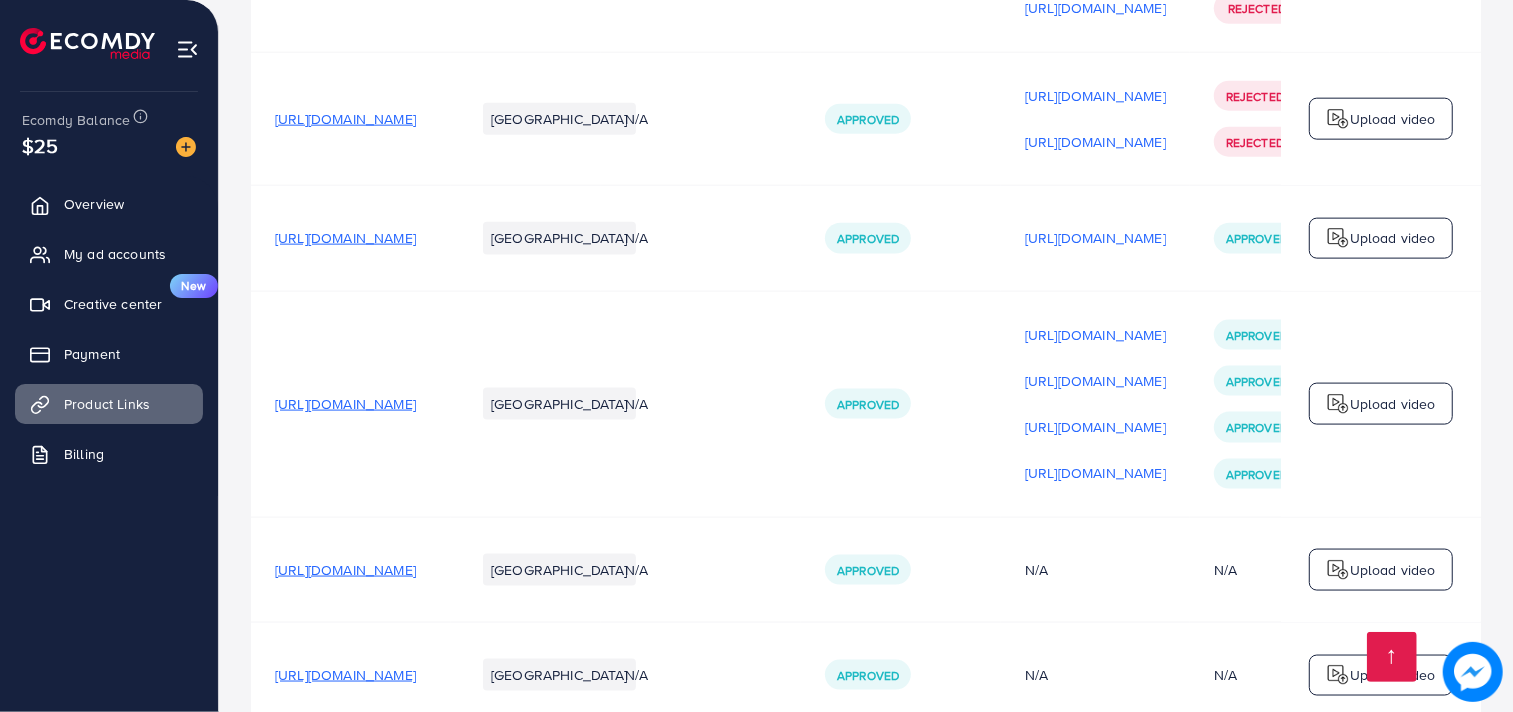 scroll, scrollTop: 2078, scrollLeft: 0, axis: vertical 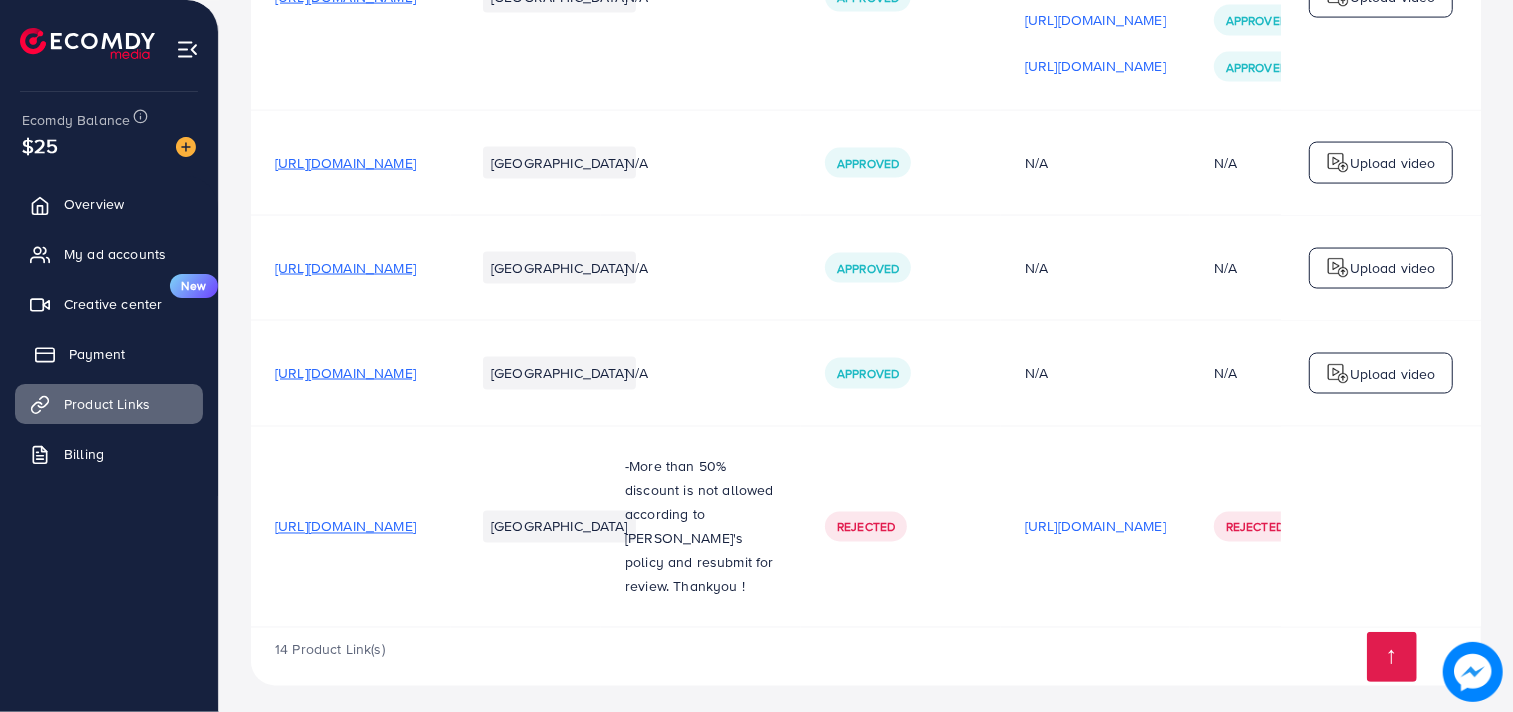 click on "Payment" at bounding box center [109, 354] 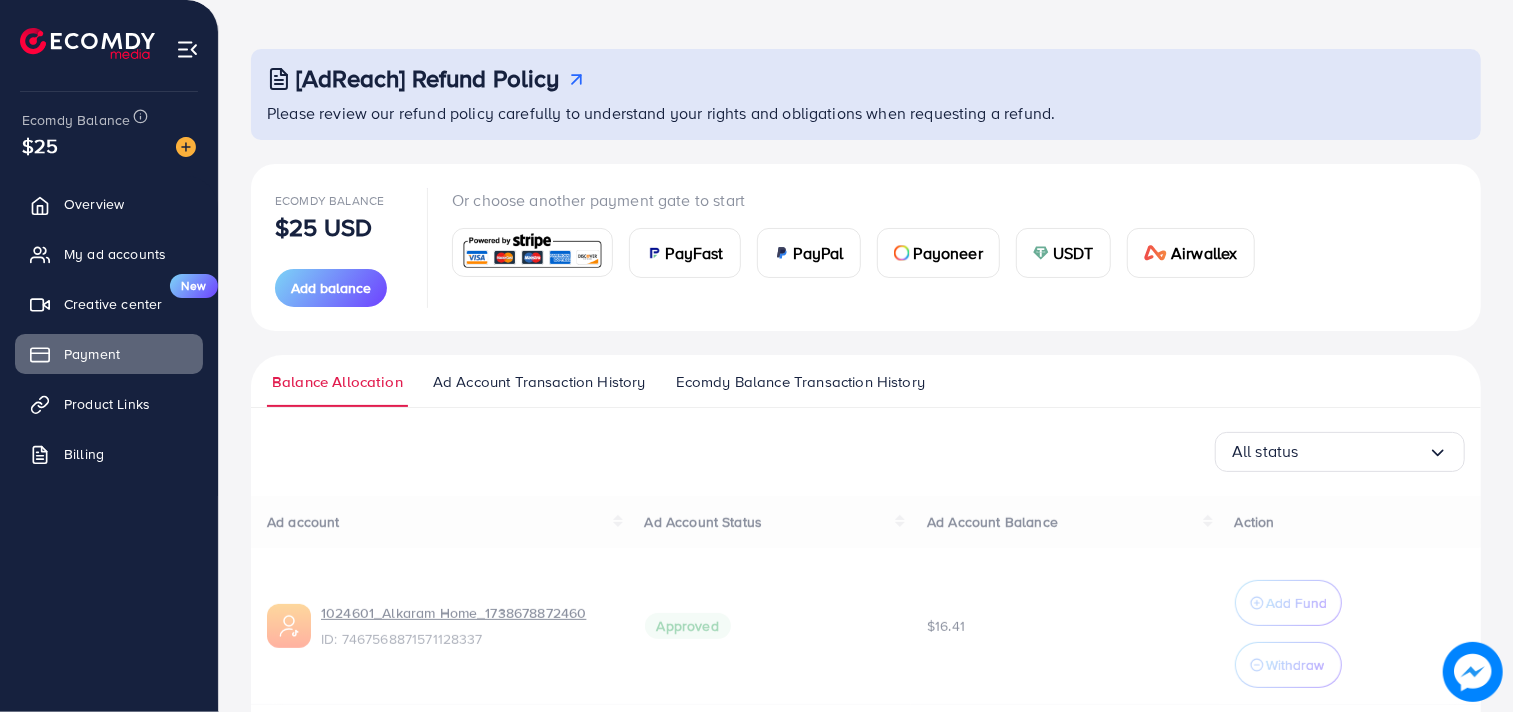 scroll, scrollTop: 152, scrollLeft: 0, axis: vertical 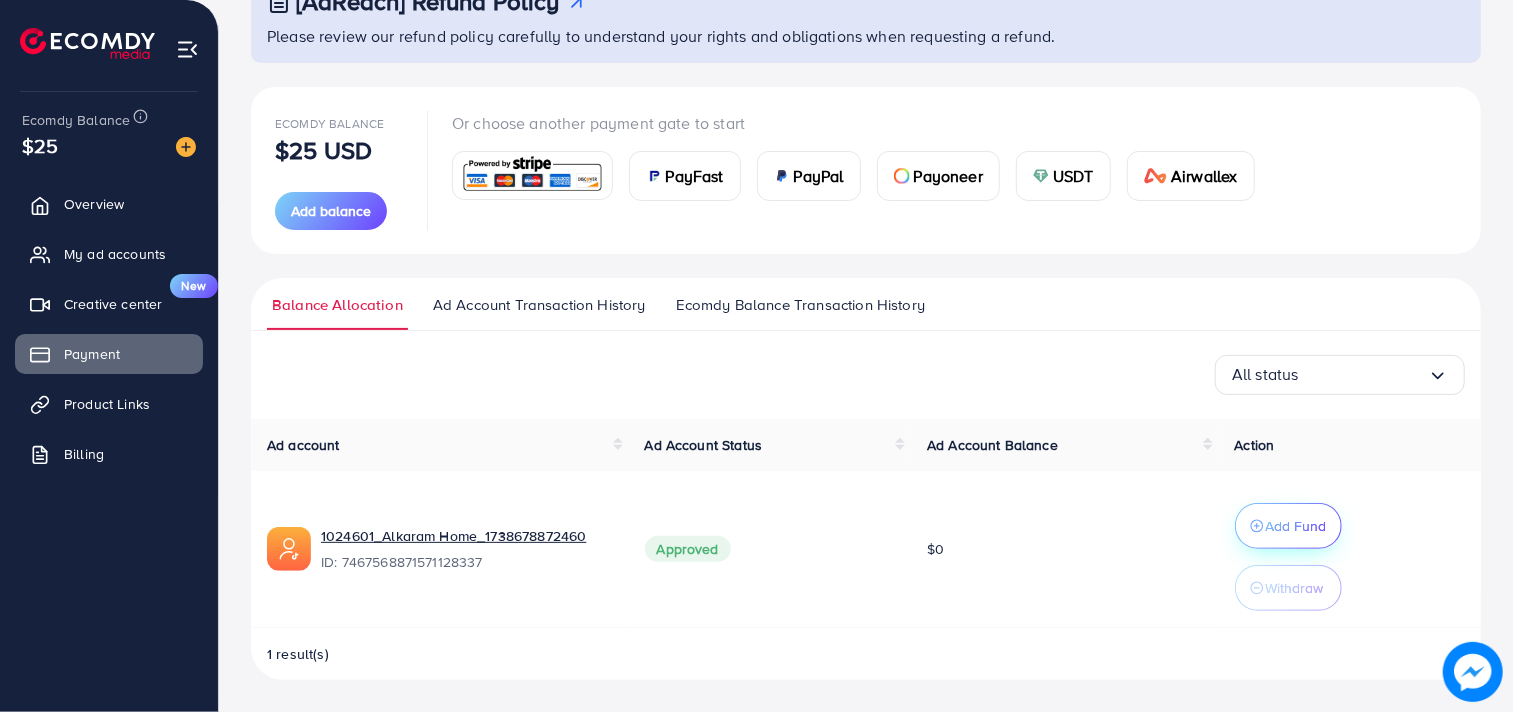 click on "Add Fund" at bounding box center (1296, 526) 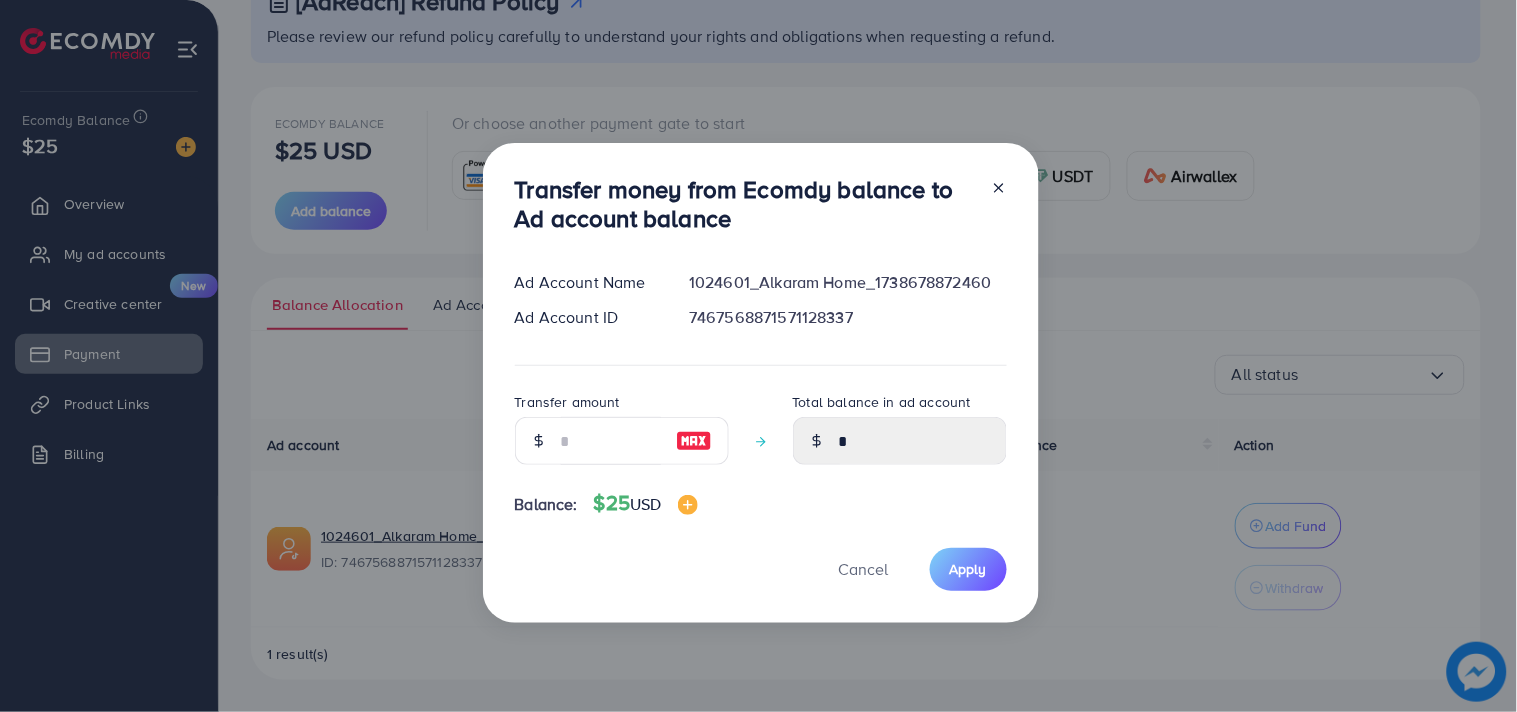 drag, startPoint x: 570, startPoint y: 470, endPoint x: 581, endPoint y: 465, distance: 12.083046 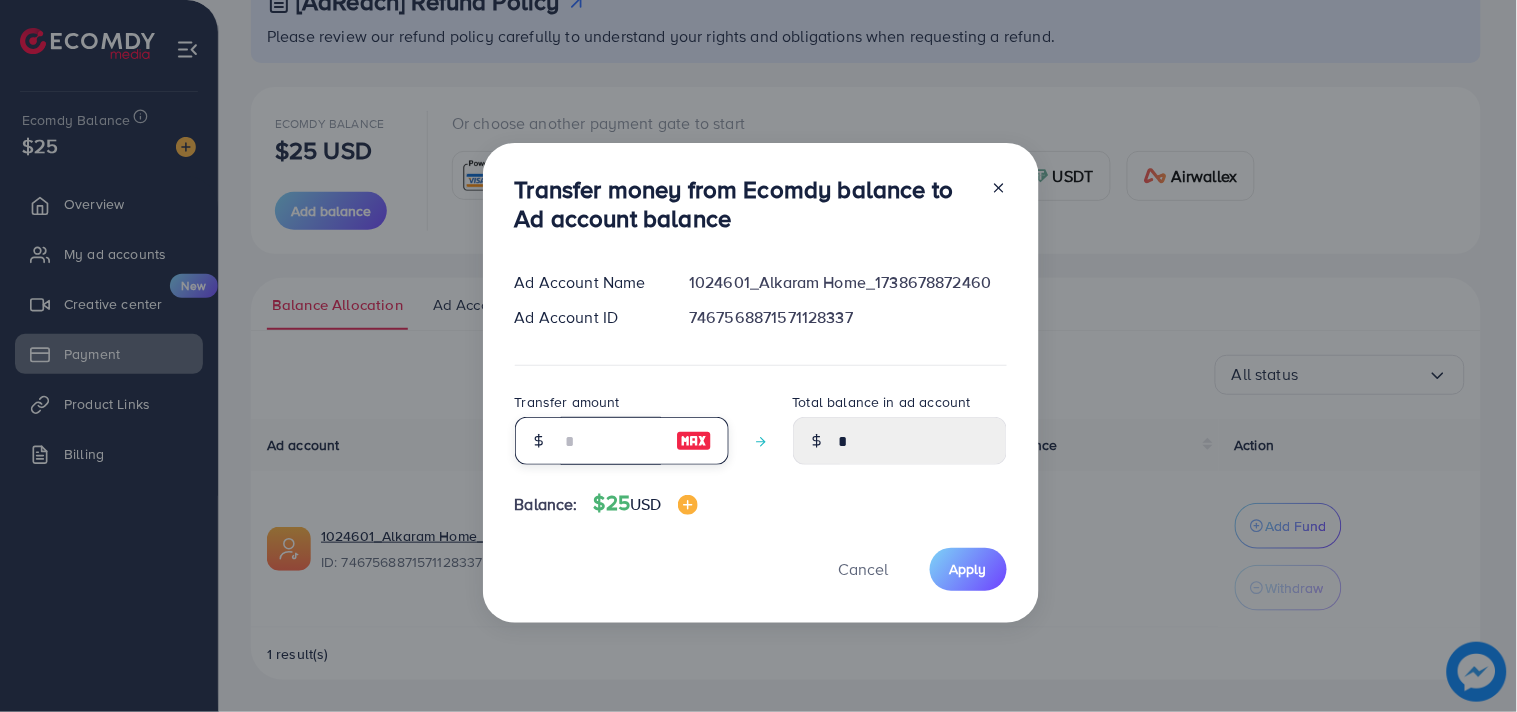 click at bounding box center (611, 441) 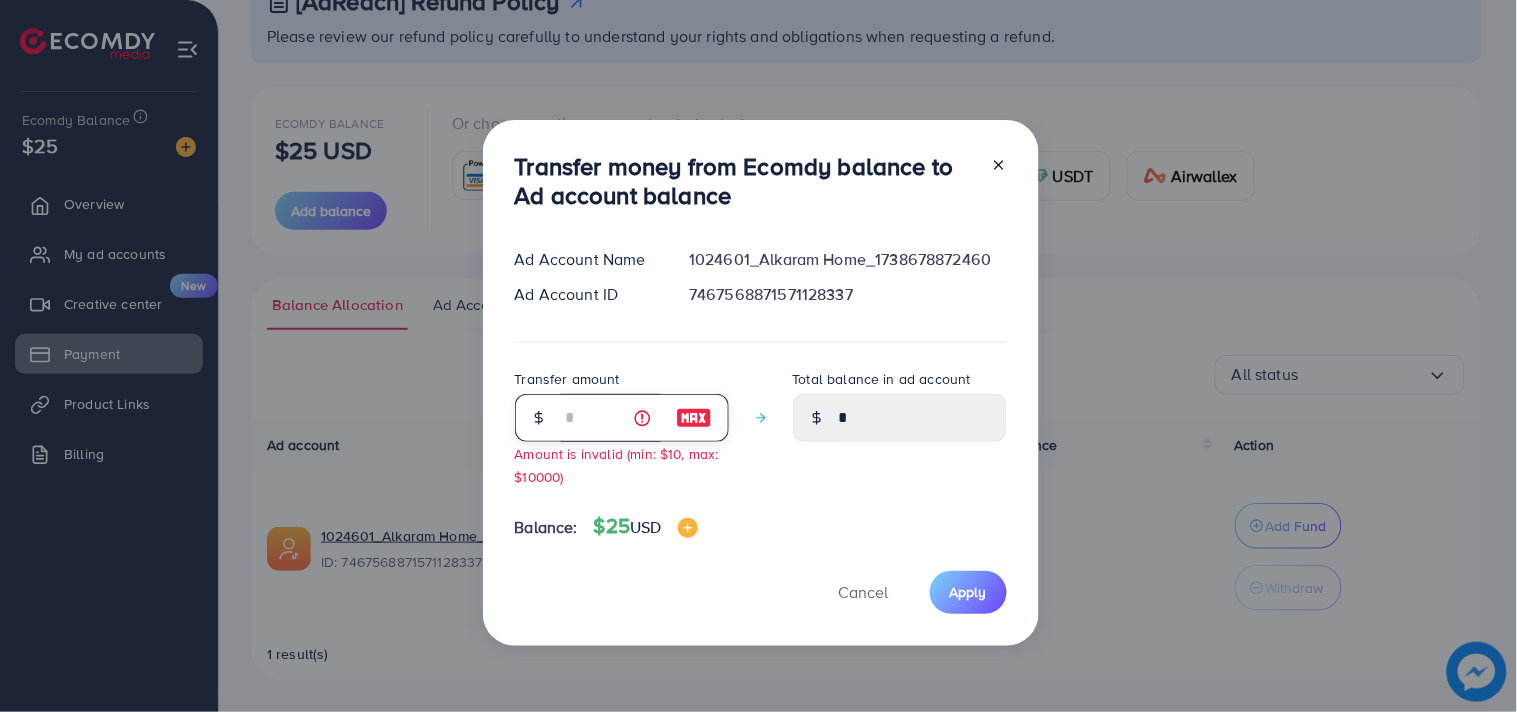 type on "****" 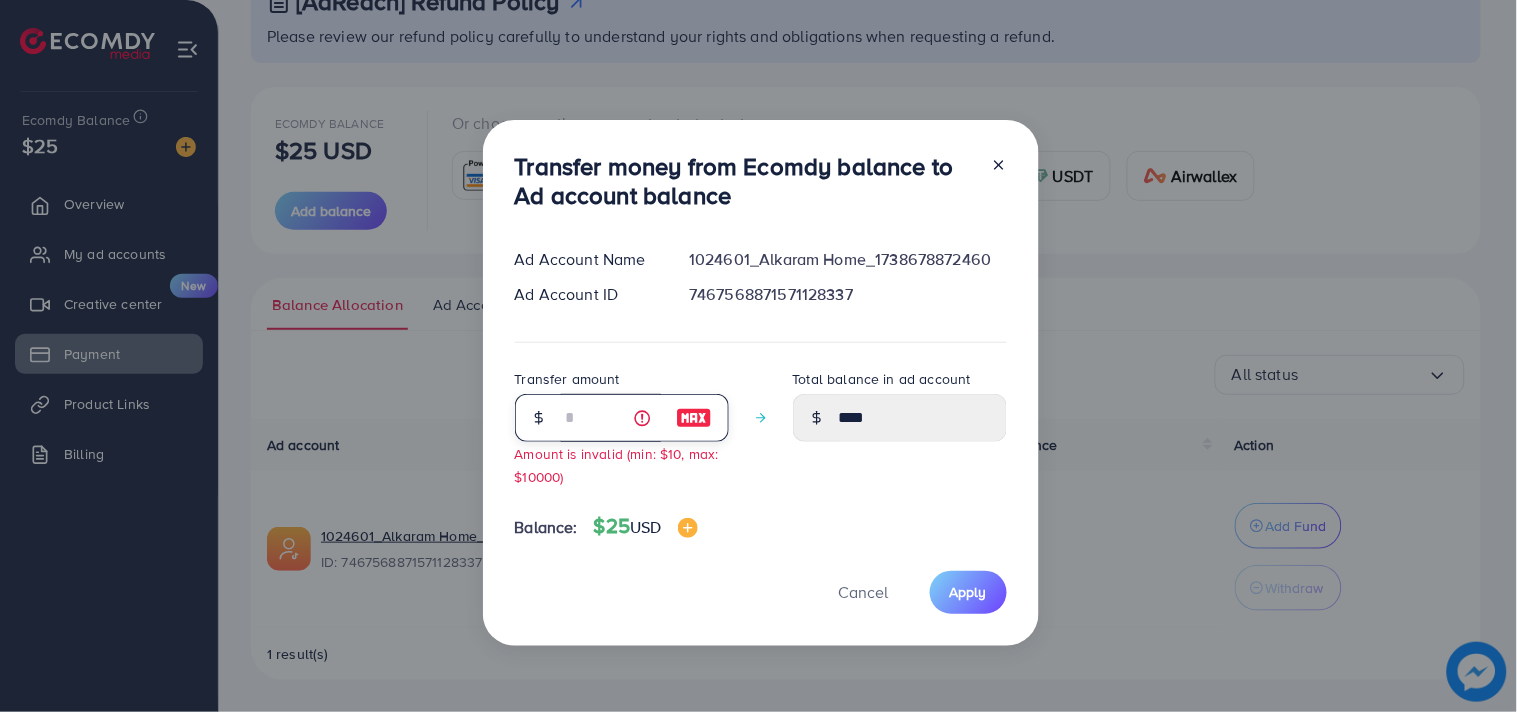 type on "**" 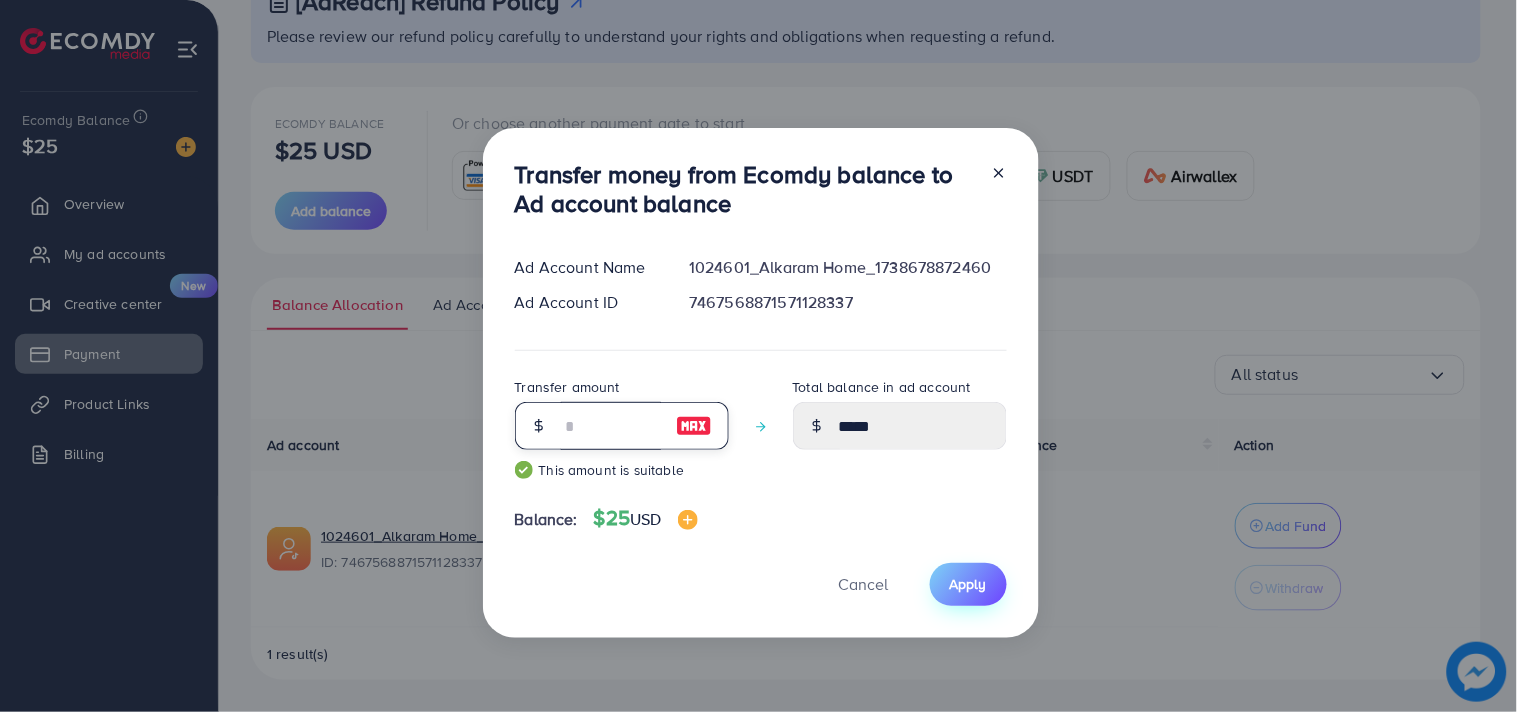 type on "**" 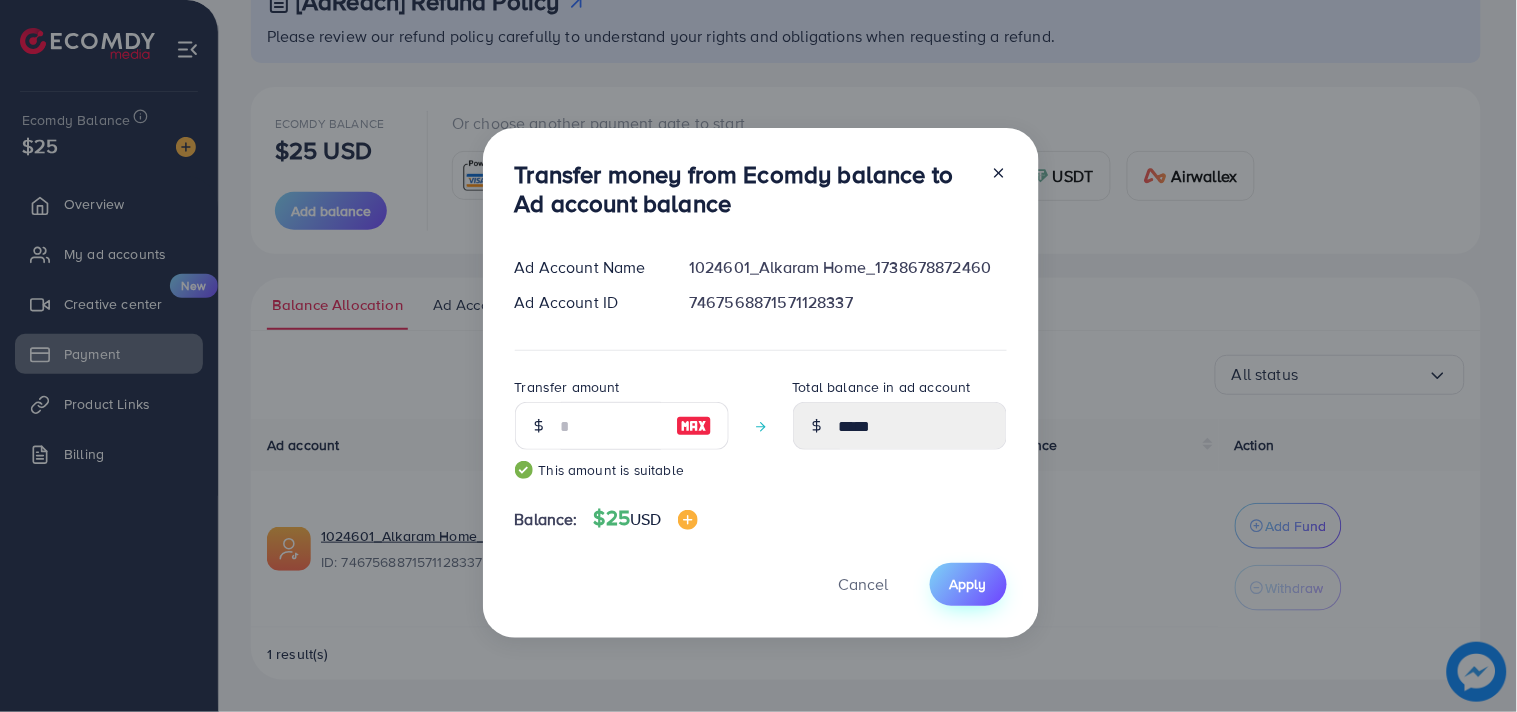 click on "Apply" at bounding box center [968, 584] 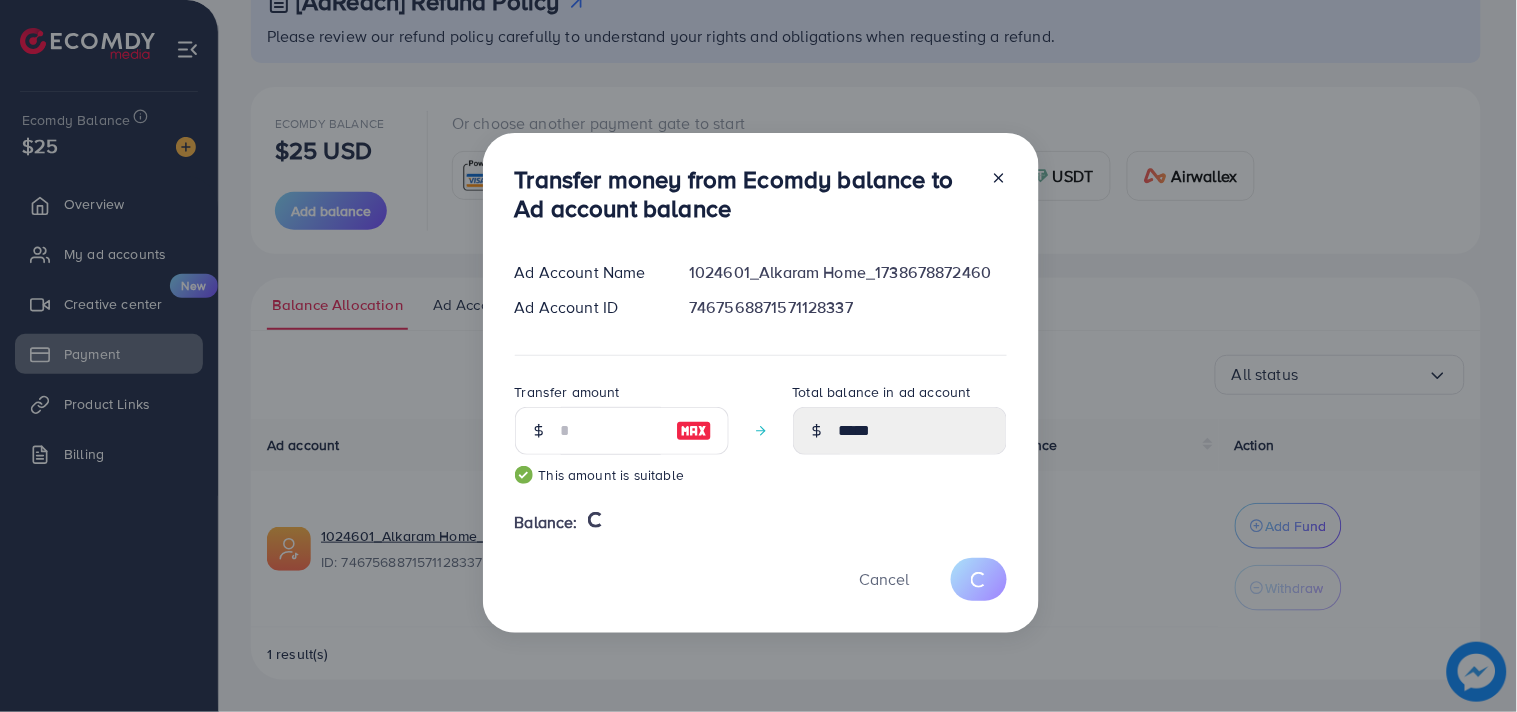 type 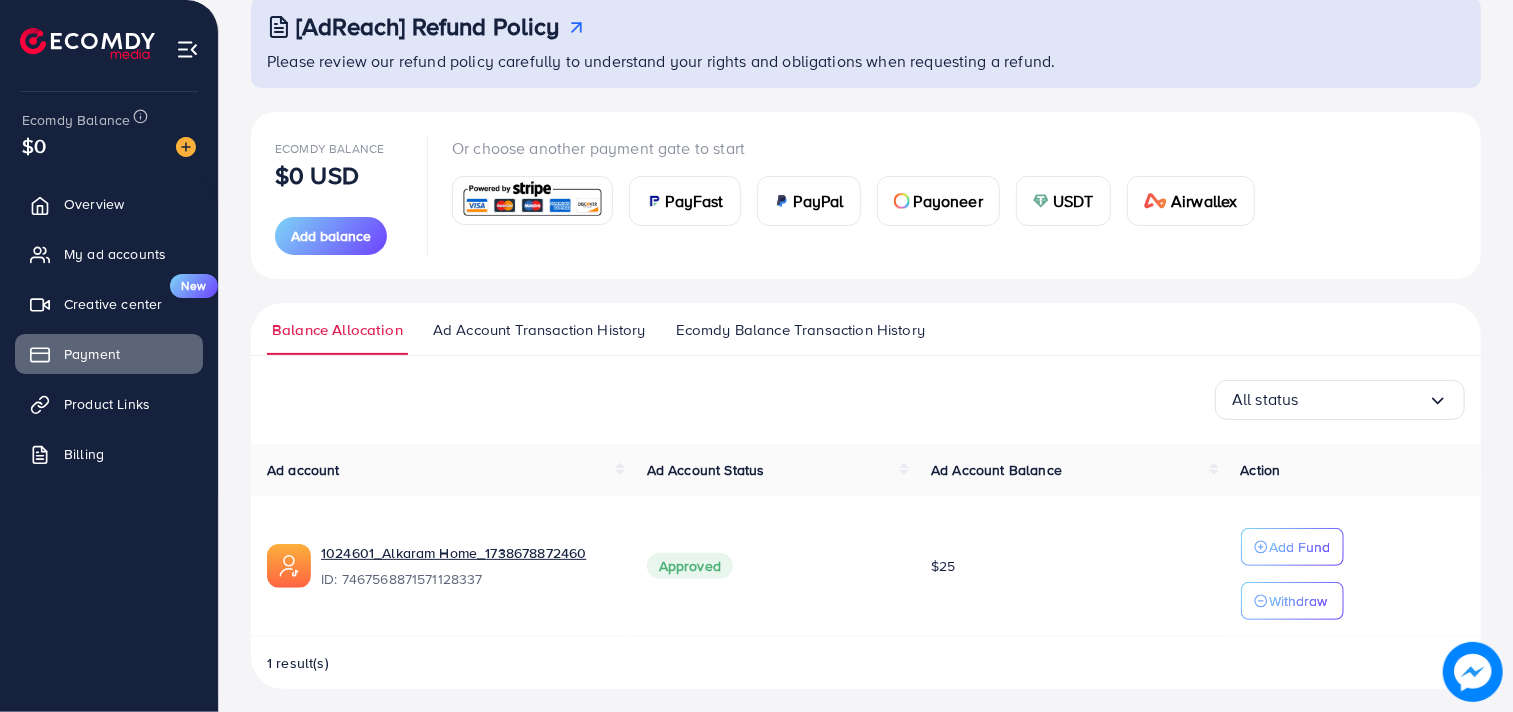 scroll, scrollTop: 136, scrollLeft: 0, axis: vertical 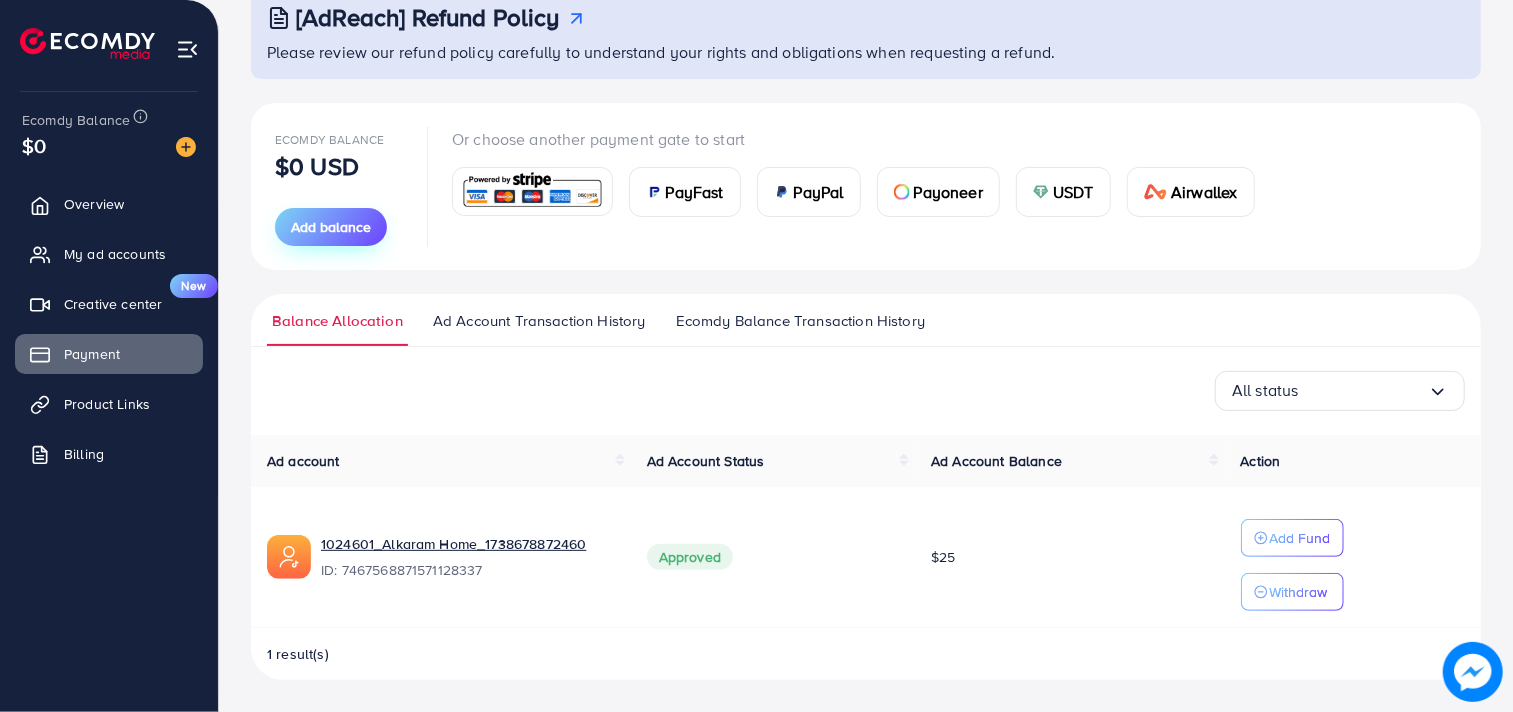 click on "Add balance" at bounding box center [331, 227] 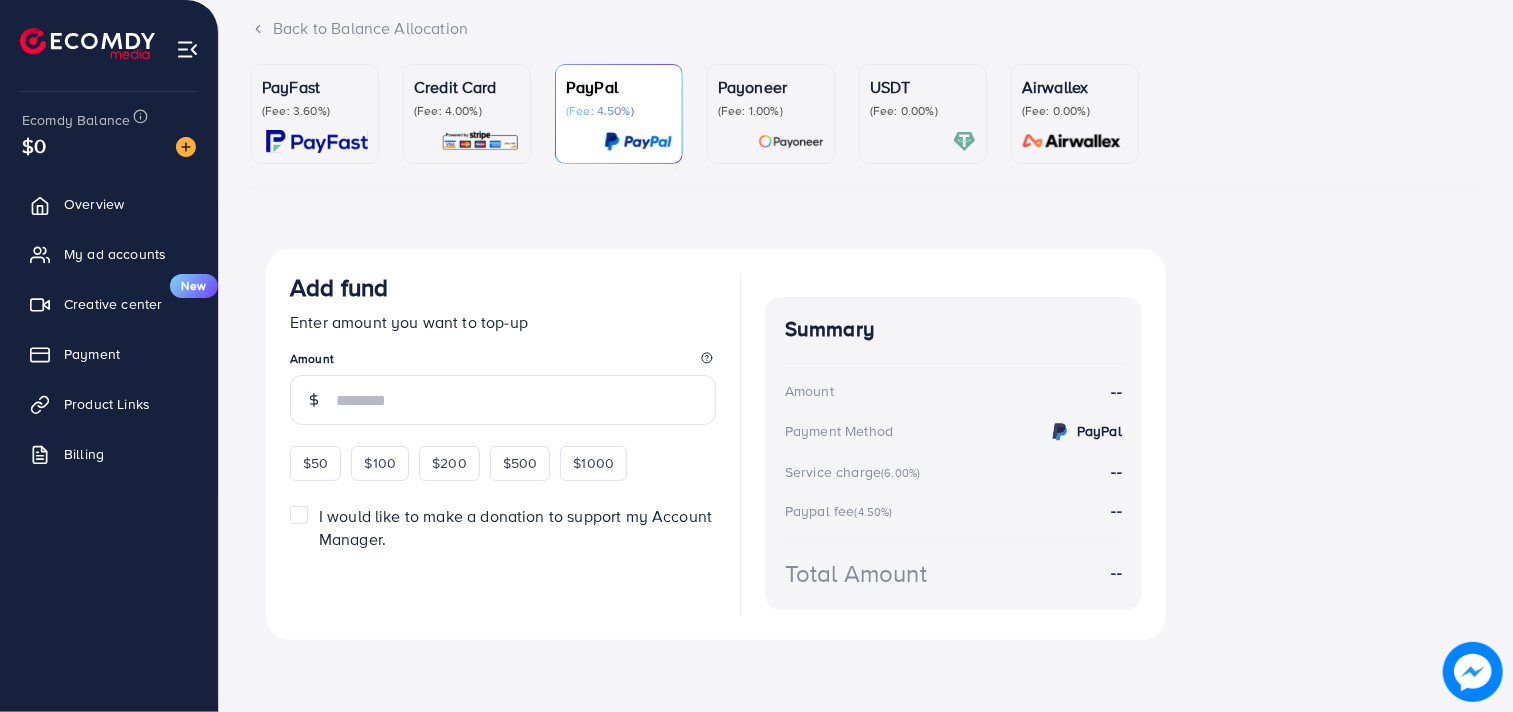 scroll, scrollTop: 0, scrollLeft: 0, axis: both 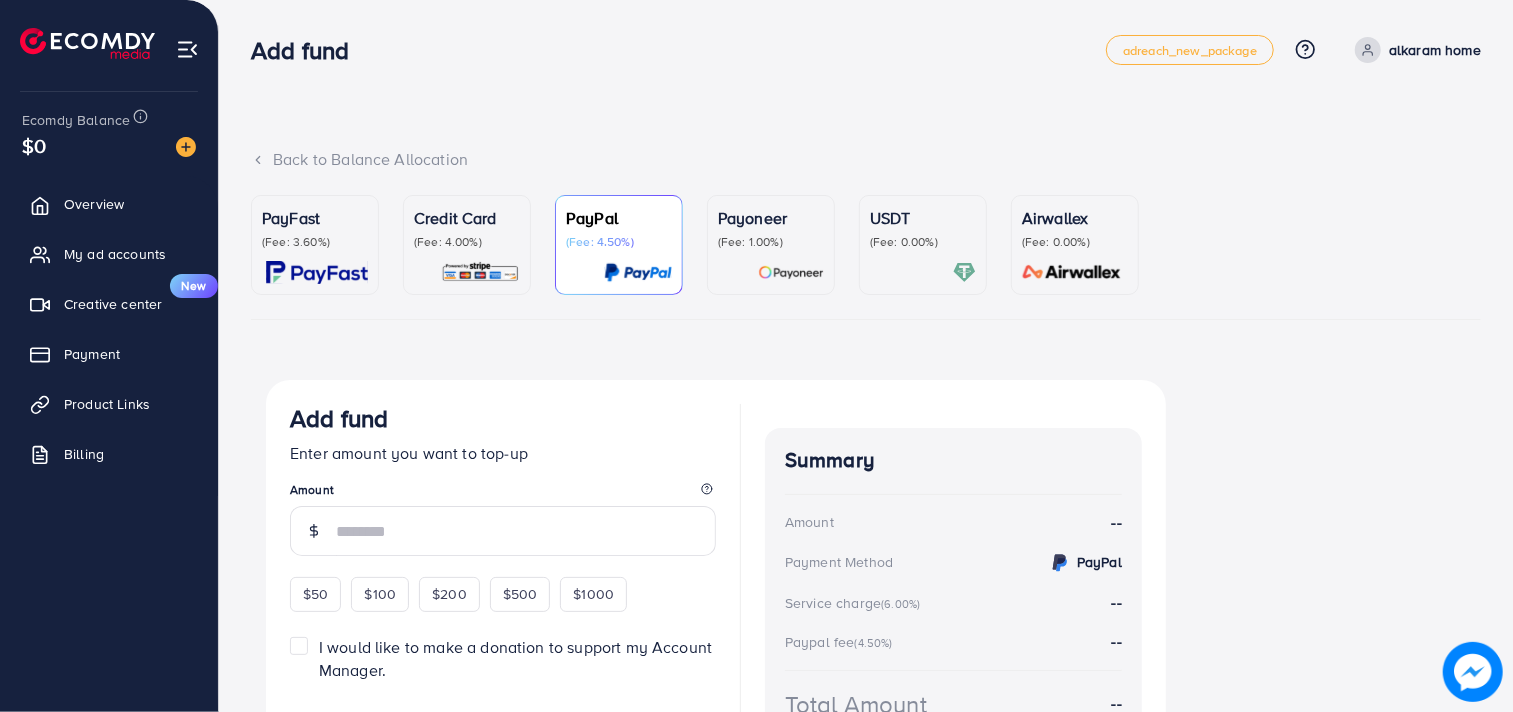 click at bounding box center (480, 272) 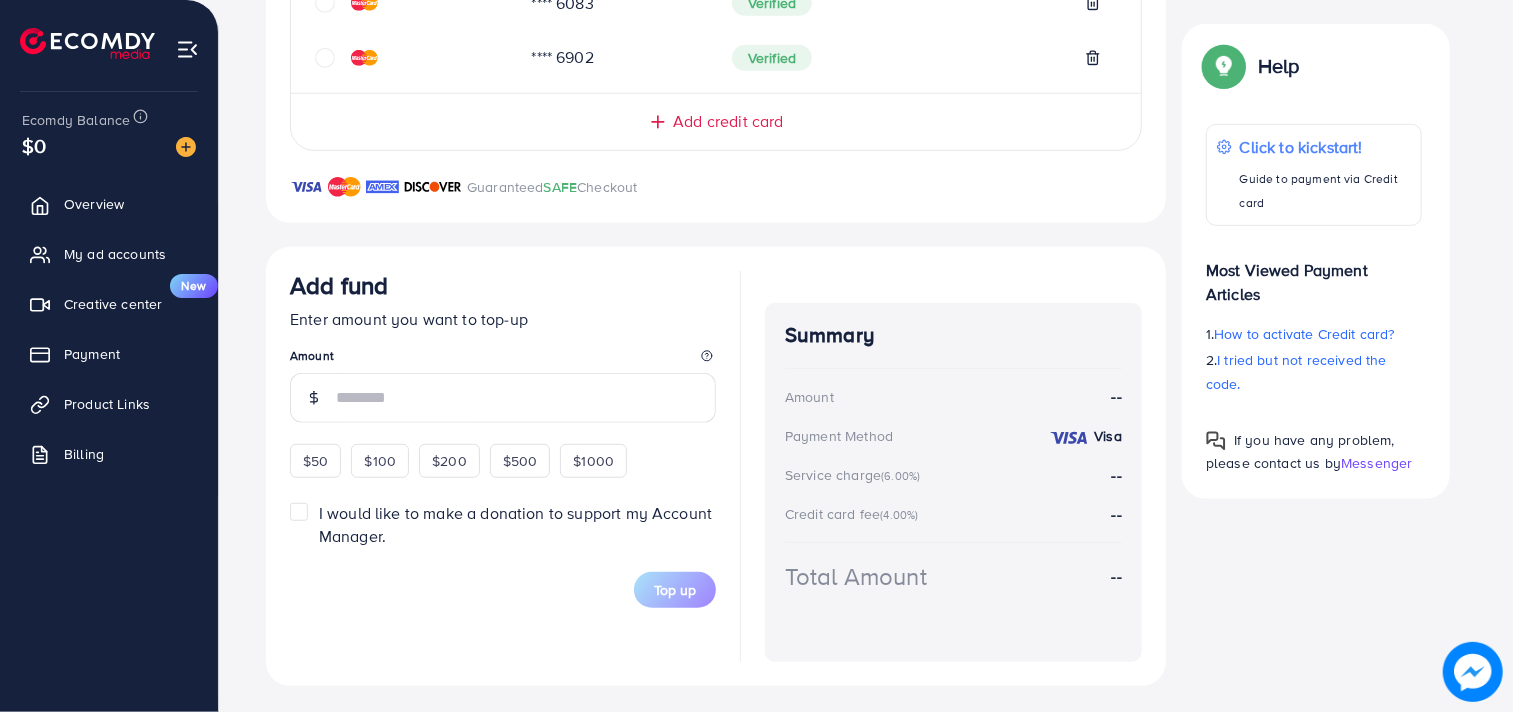 scroll, scrollTop: 603, scrollLeft: 0, axis: vertical 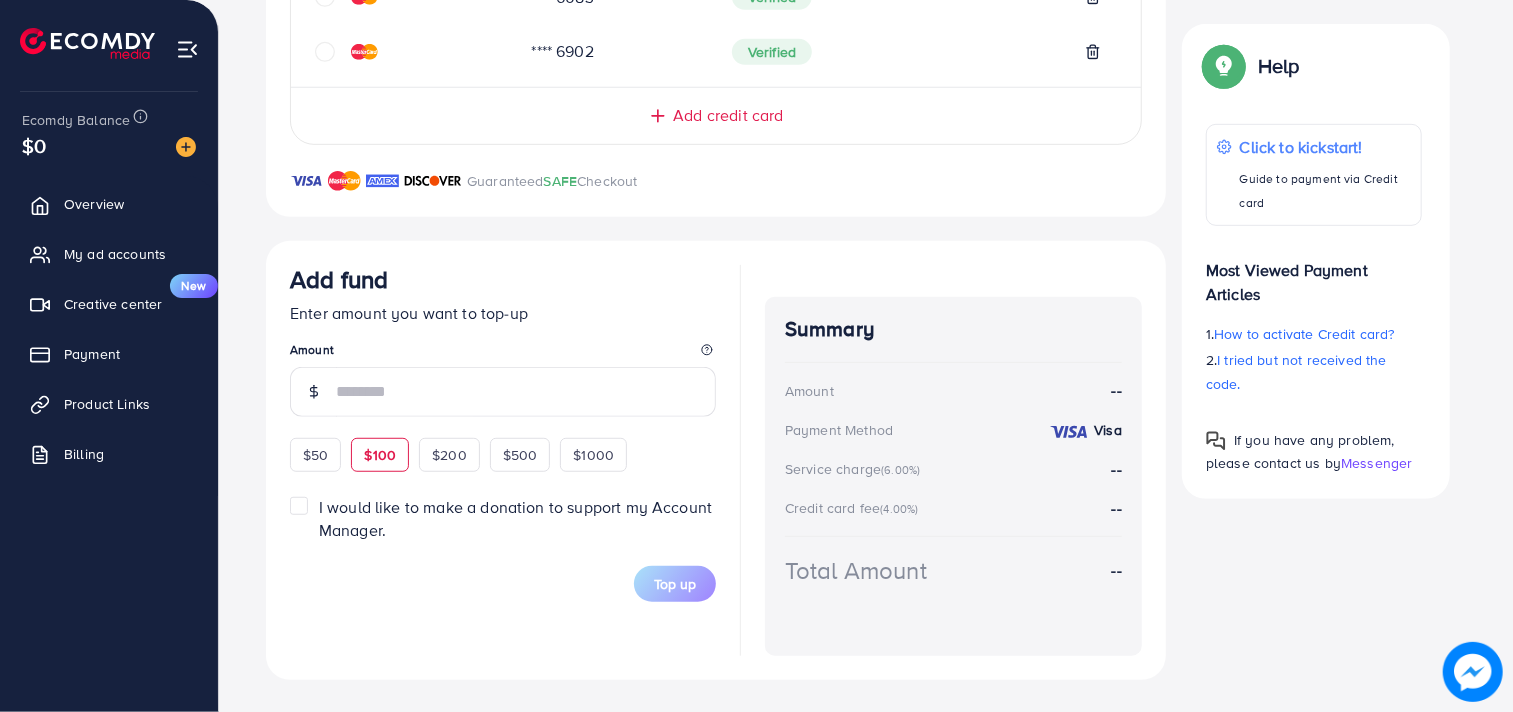 click on "$100" at bounding box center [380, 455] 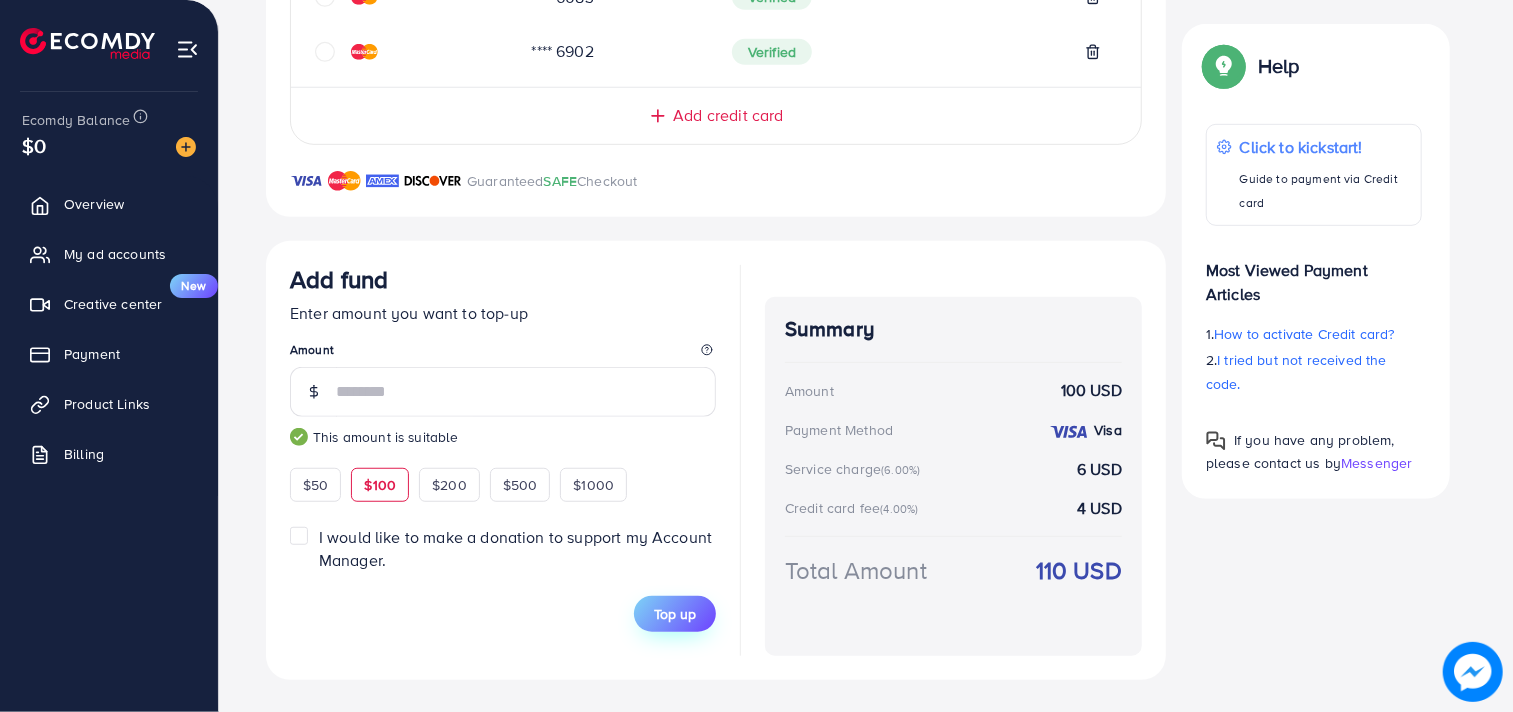 click on "Top up" at bounding box center (675, 614) 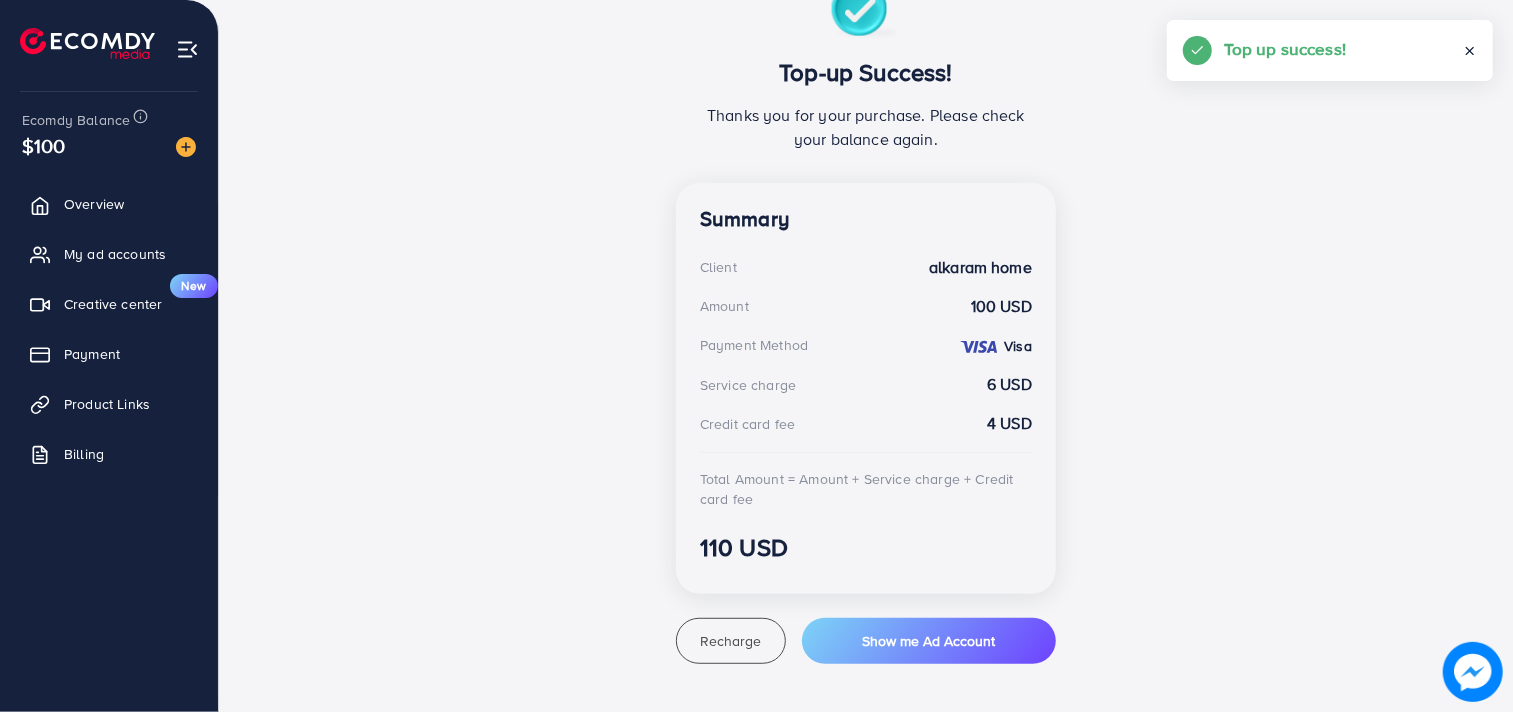 scroll, scrollTop: 398, scrollLeft: 0, axis: vertical 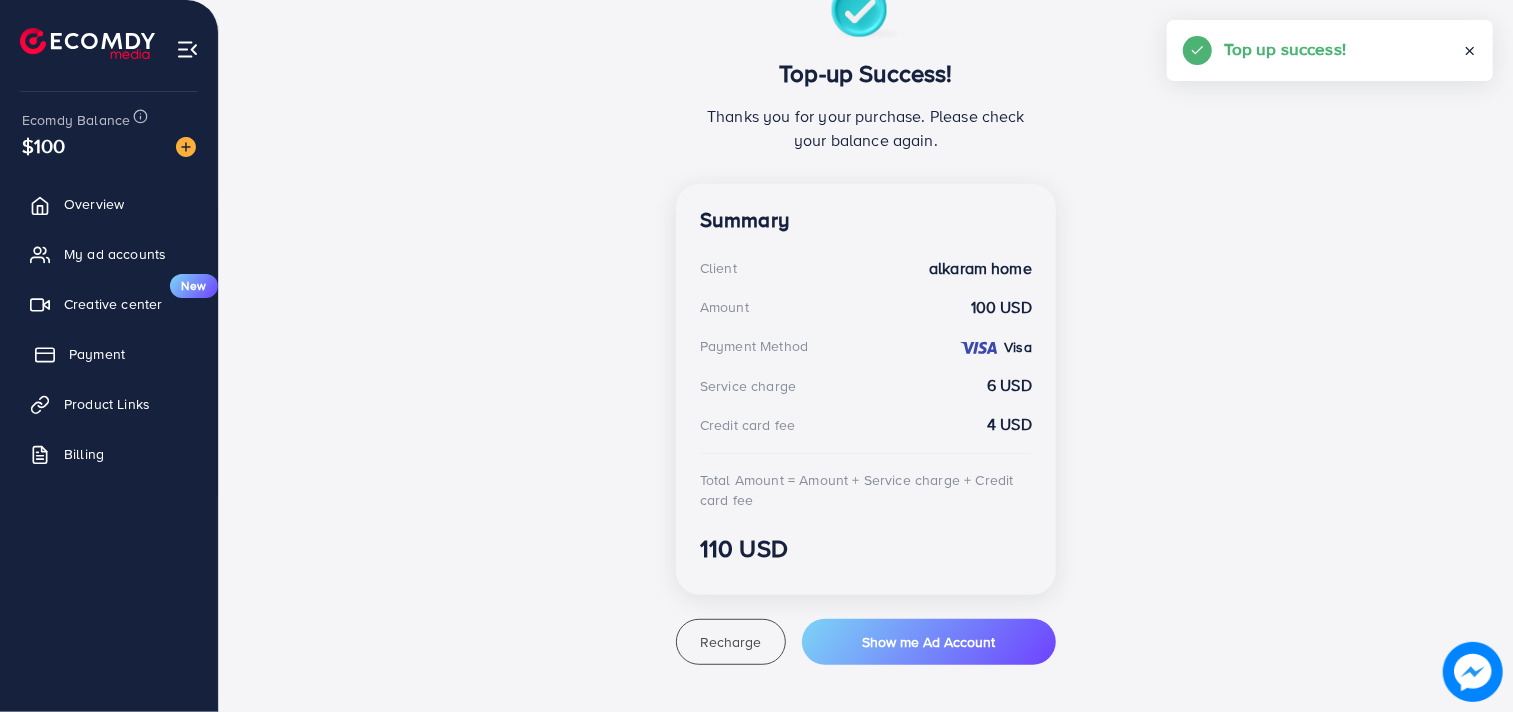 click on "Payment" at bounding box center (97, 354) 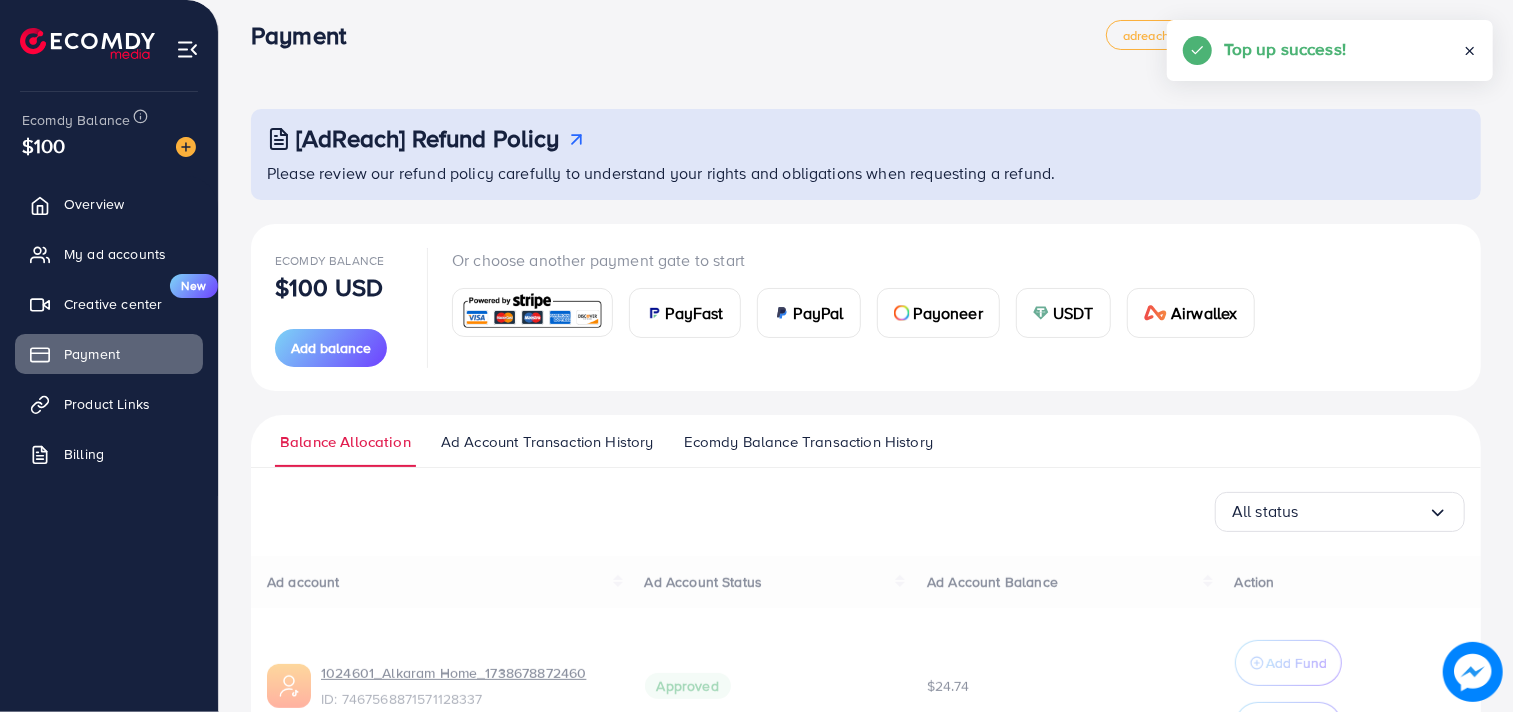 scroll, scrollTop: 152, scrollLeft: 0, axis: vertical 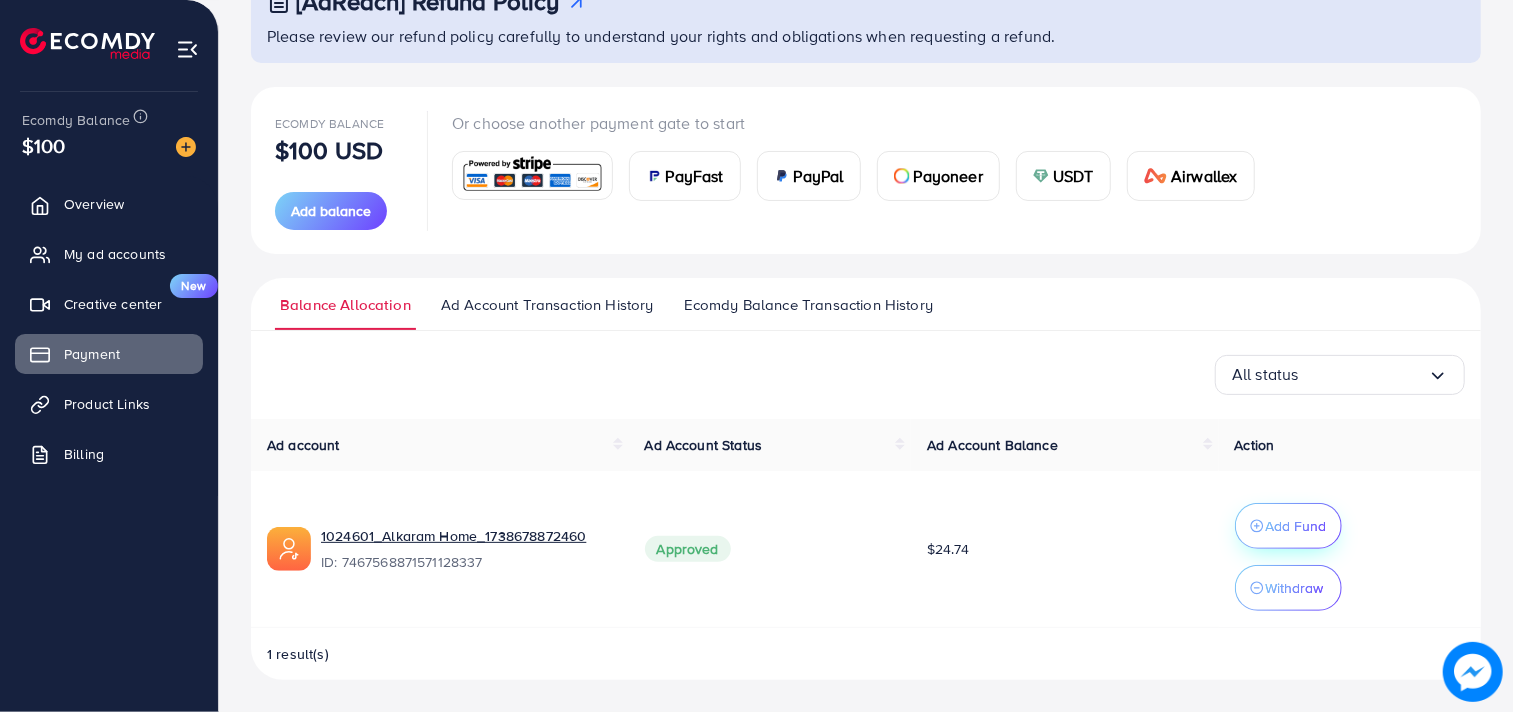 click on "Add Fund" at bounding box center (1296, 526) 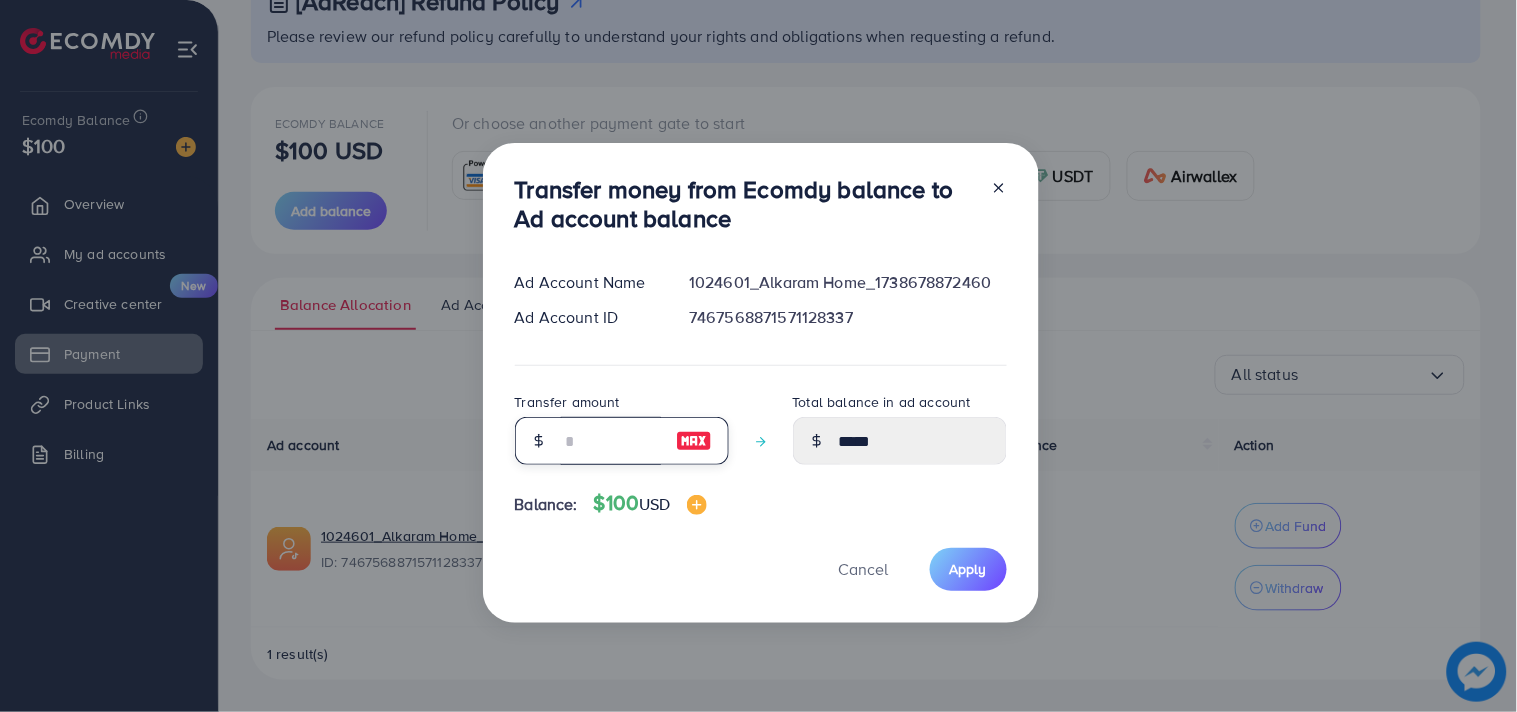 click at bounding box center (611, 441) 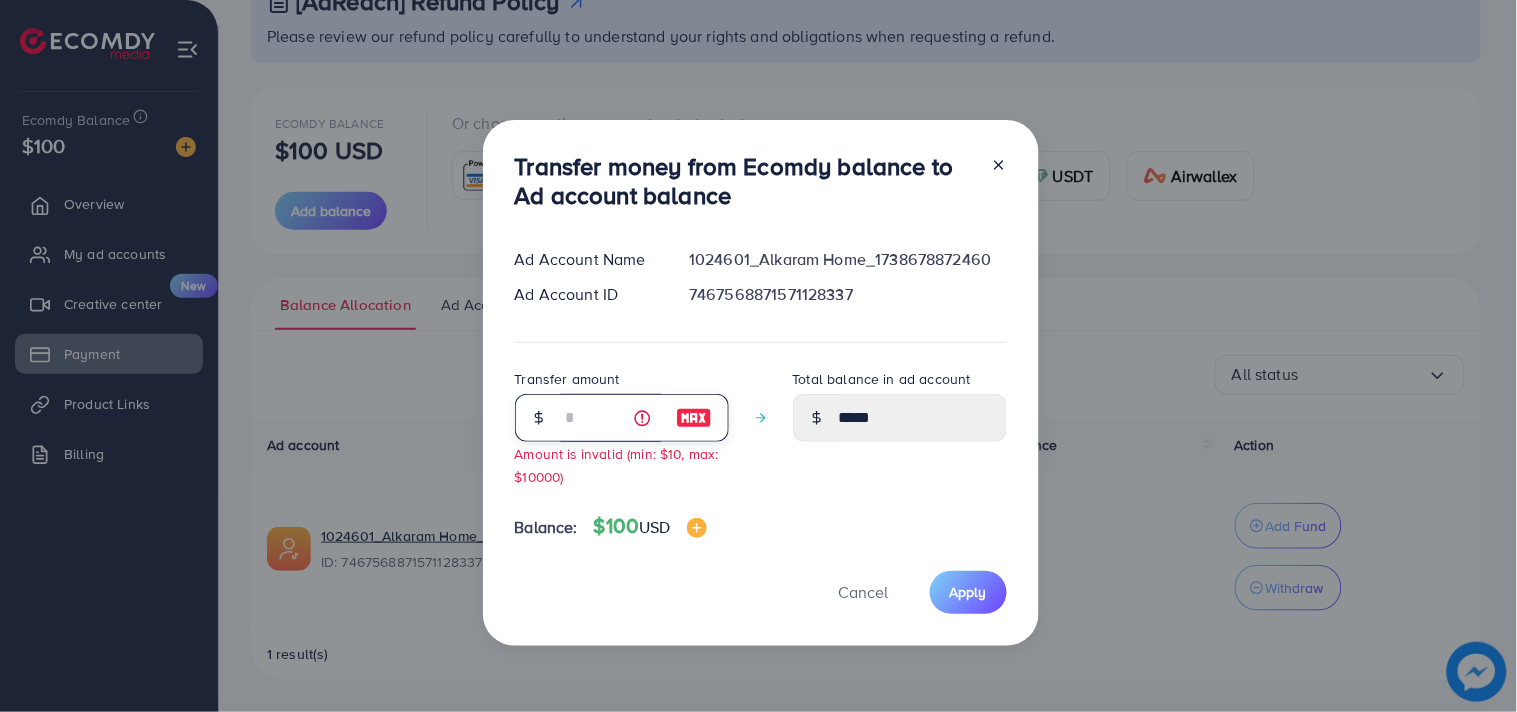 type on "*****" 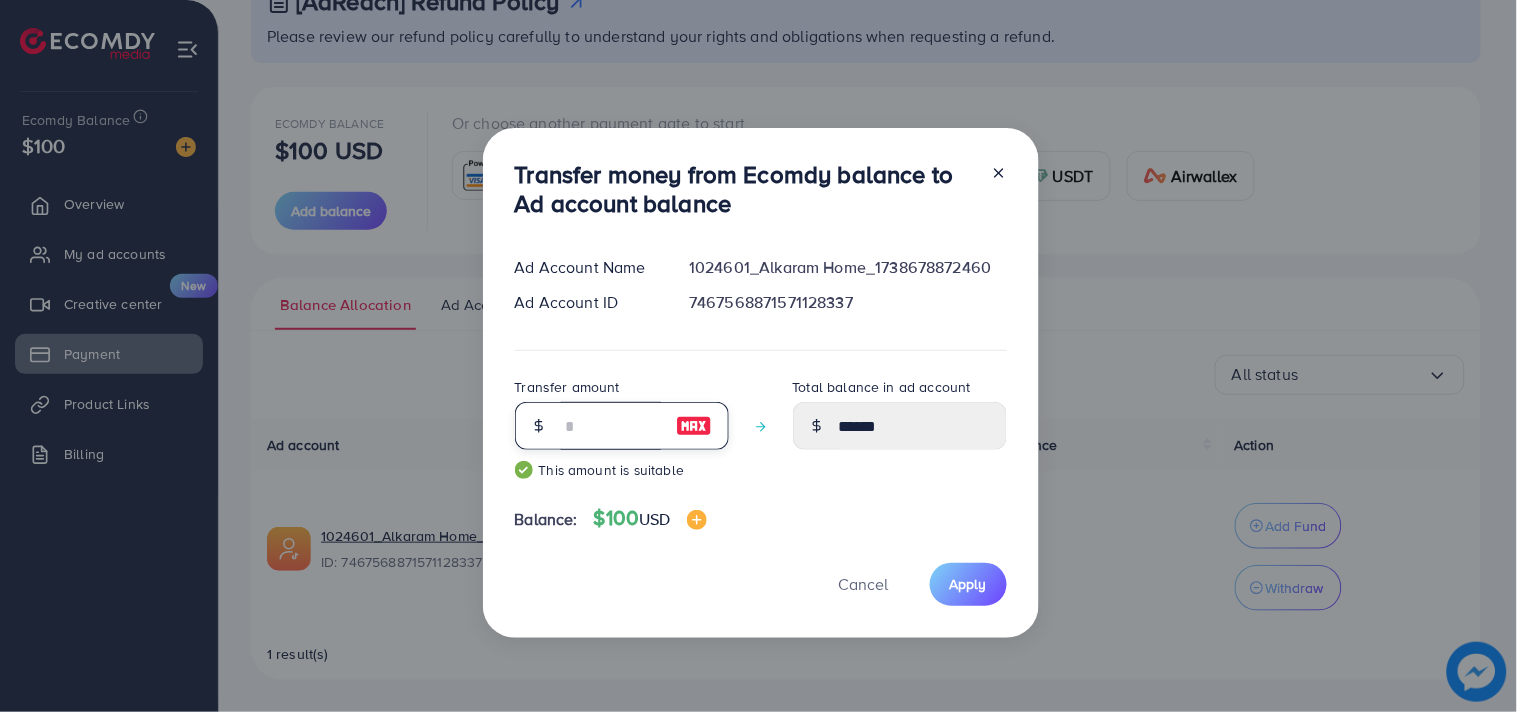 type on "**" 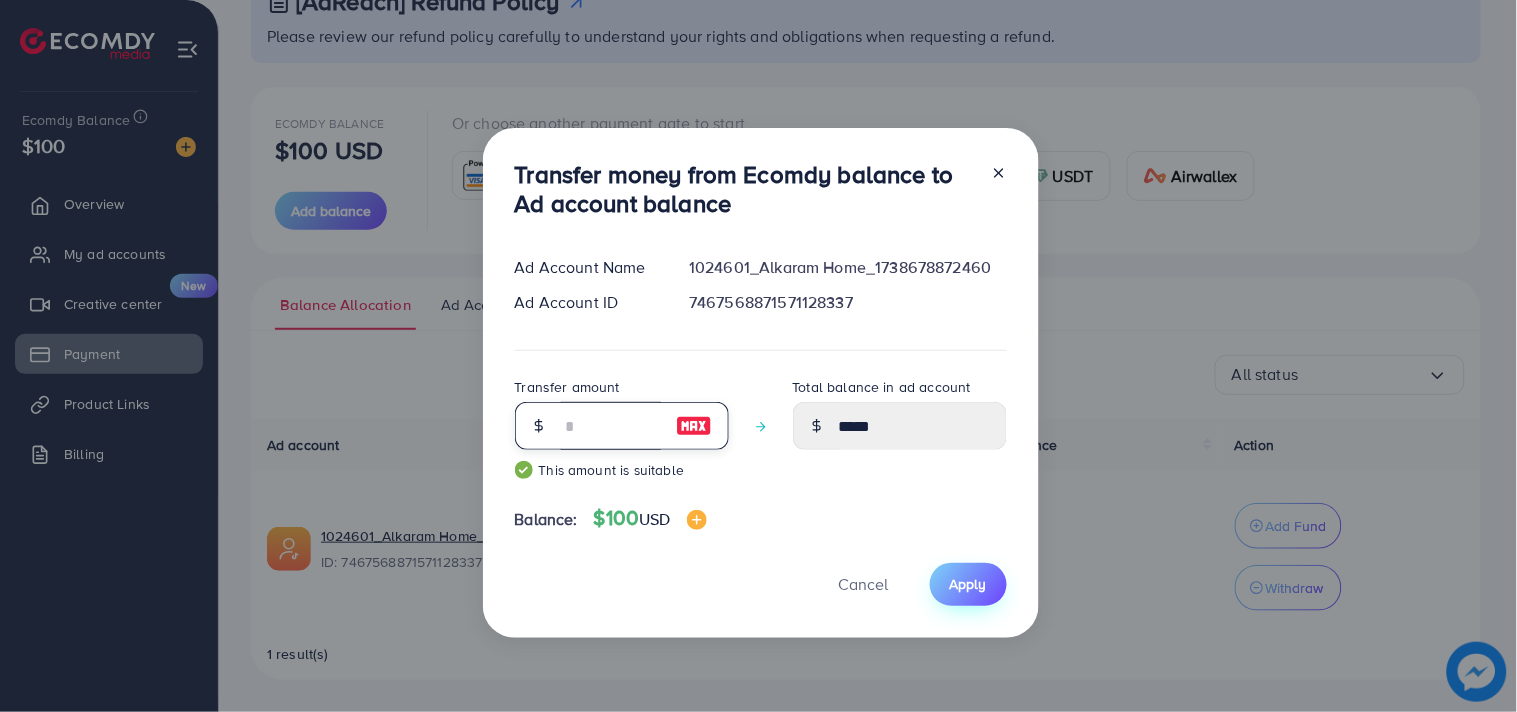 type on "**" 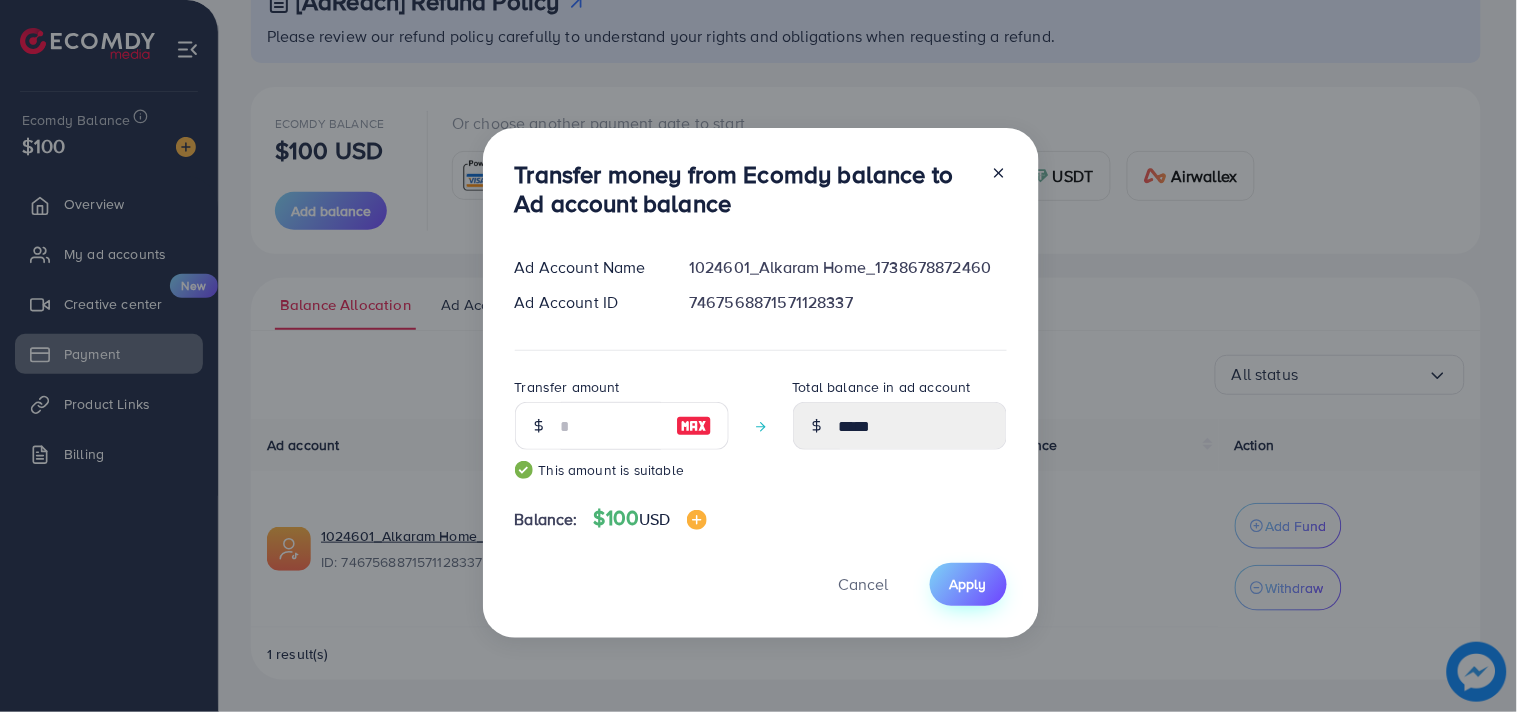 click on "Apply" at bounding box center (968, 584) 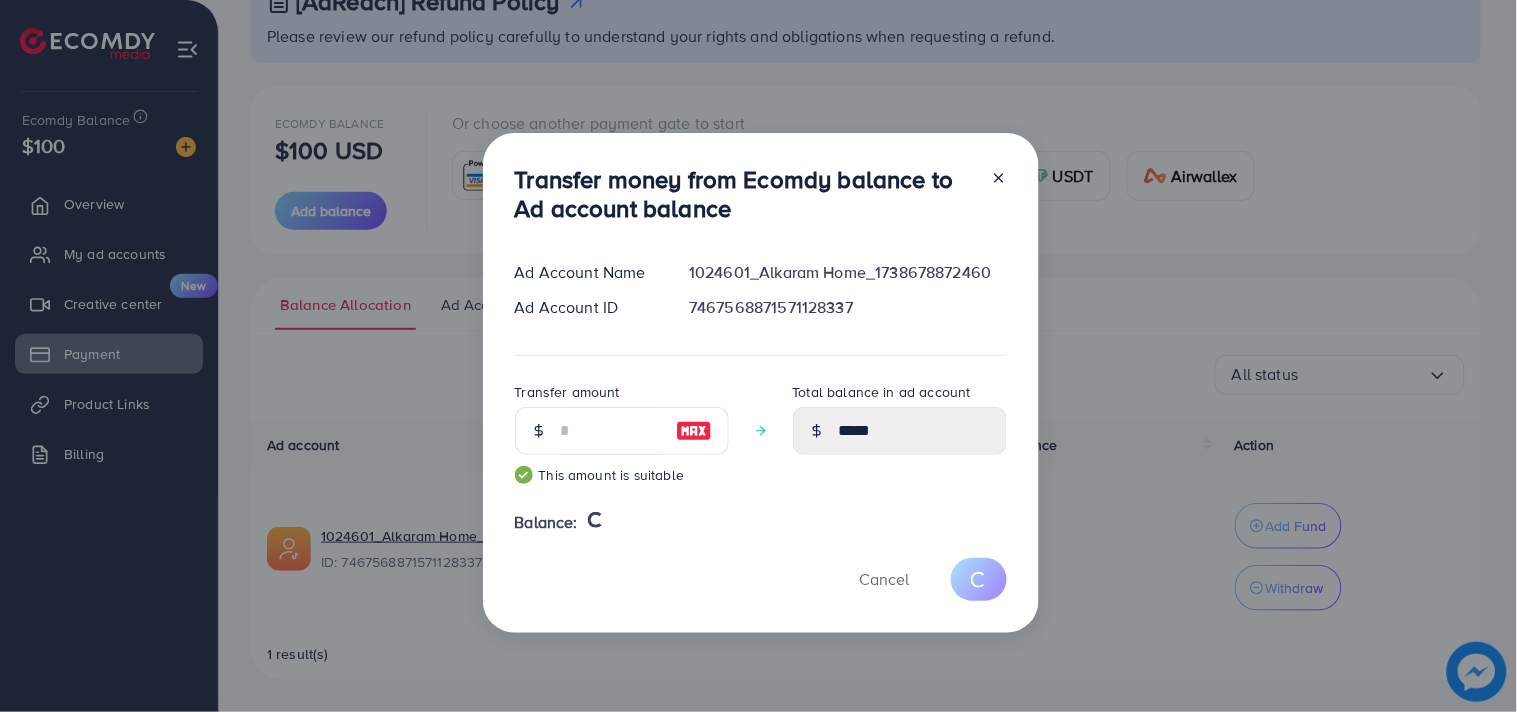 type 